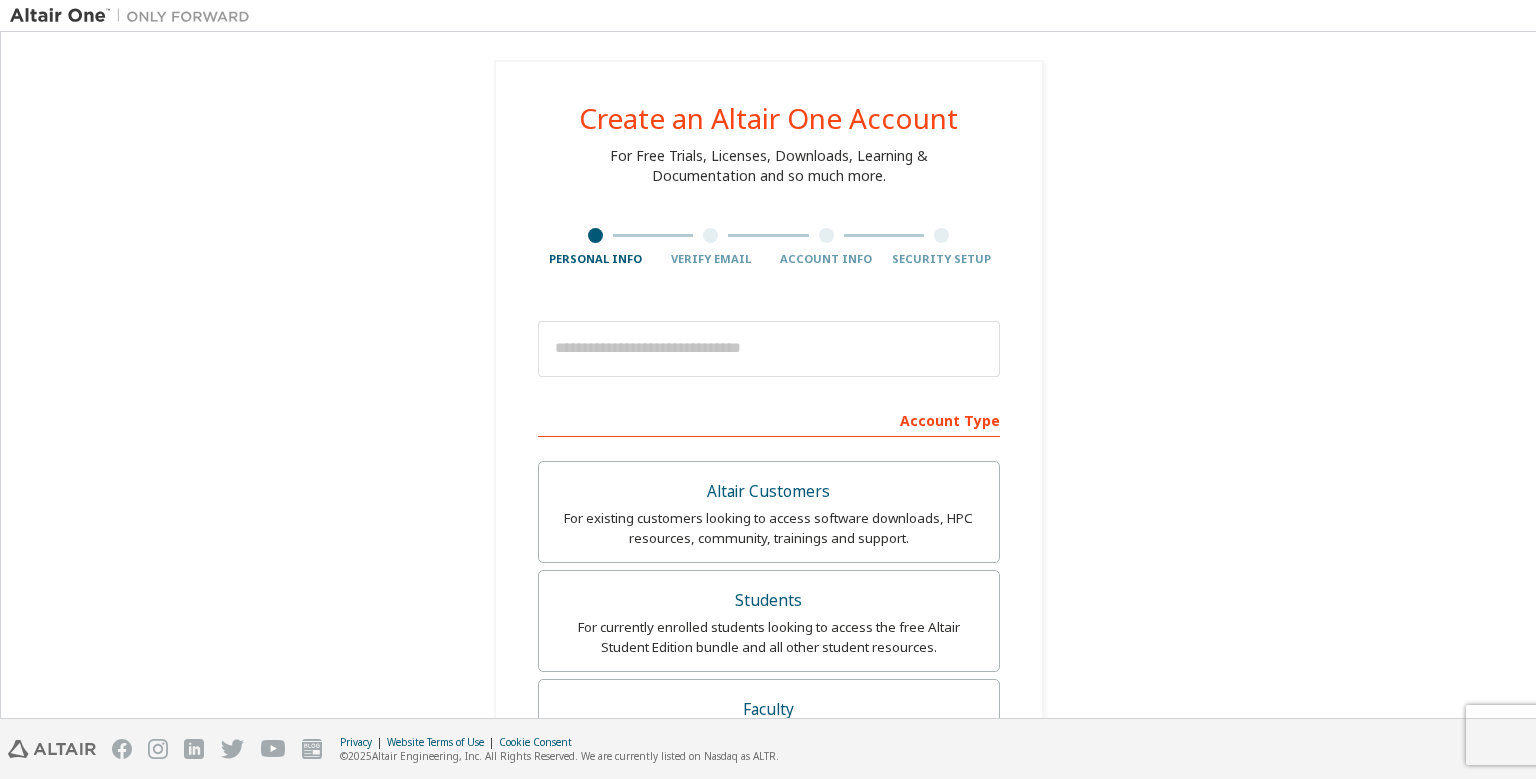 scroll, scrollTop: 0, scrollLeft: 0, axis: both 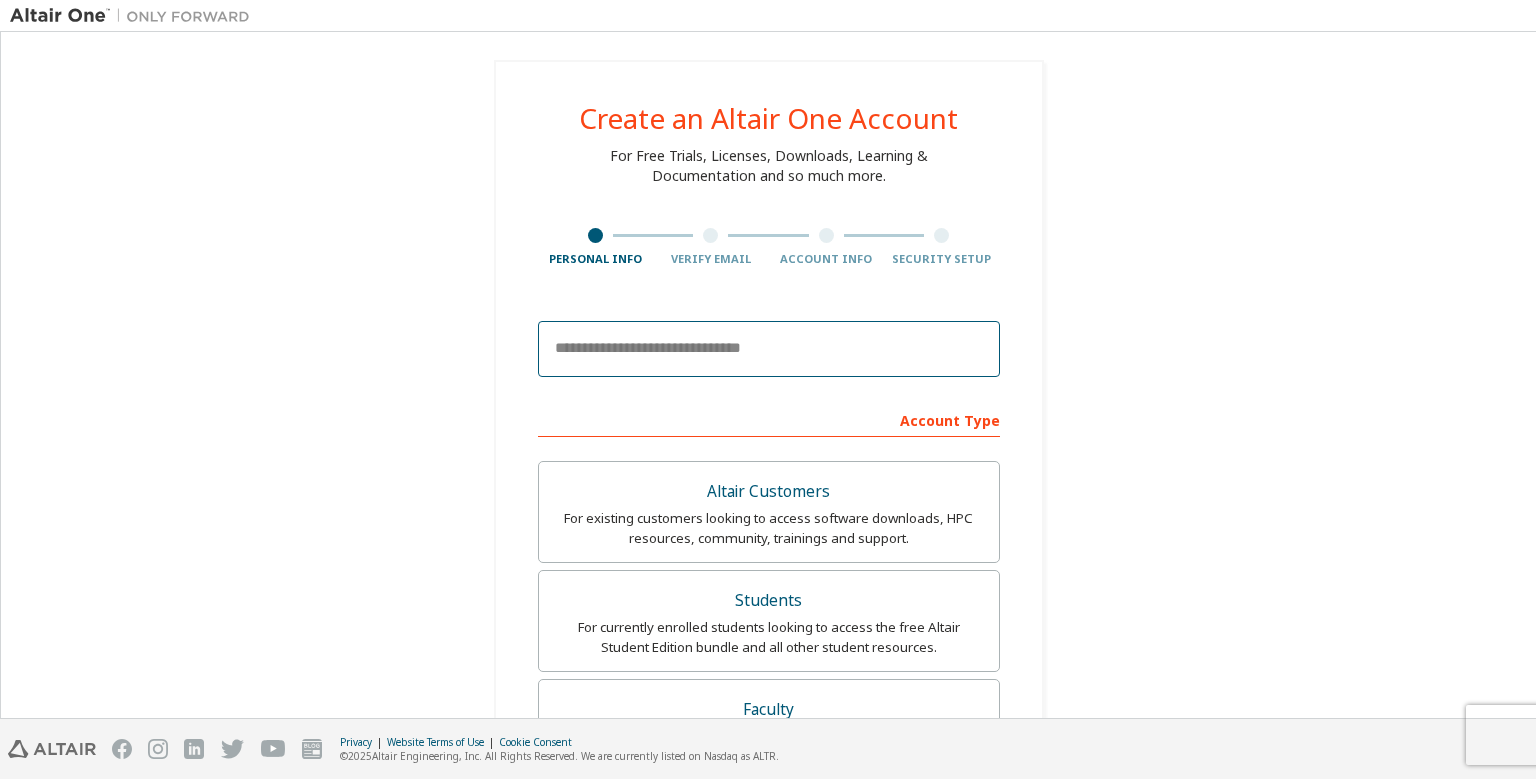click at bounding box center (769, 349) 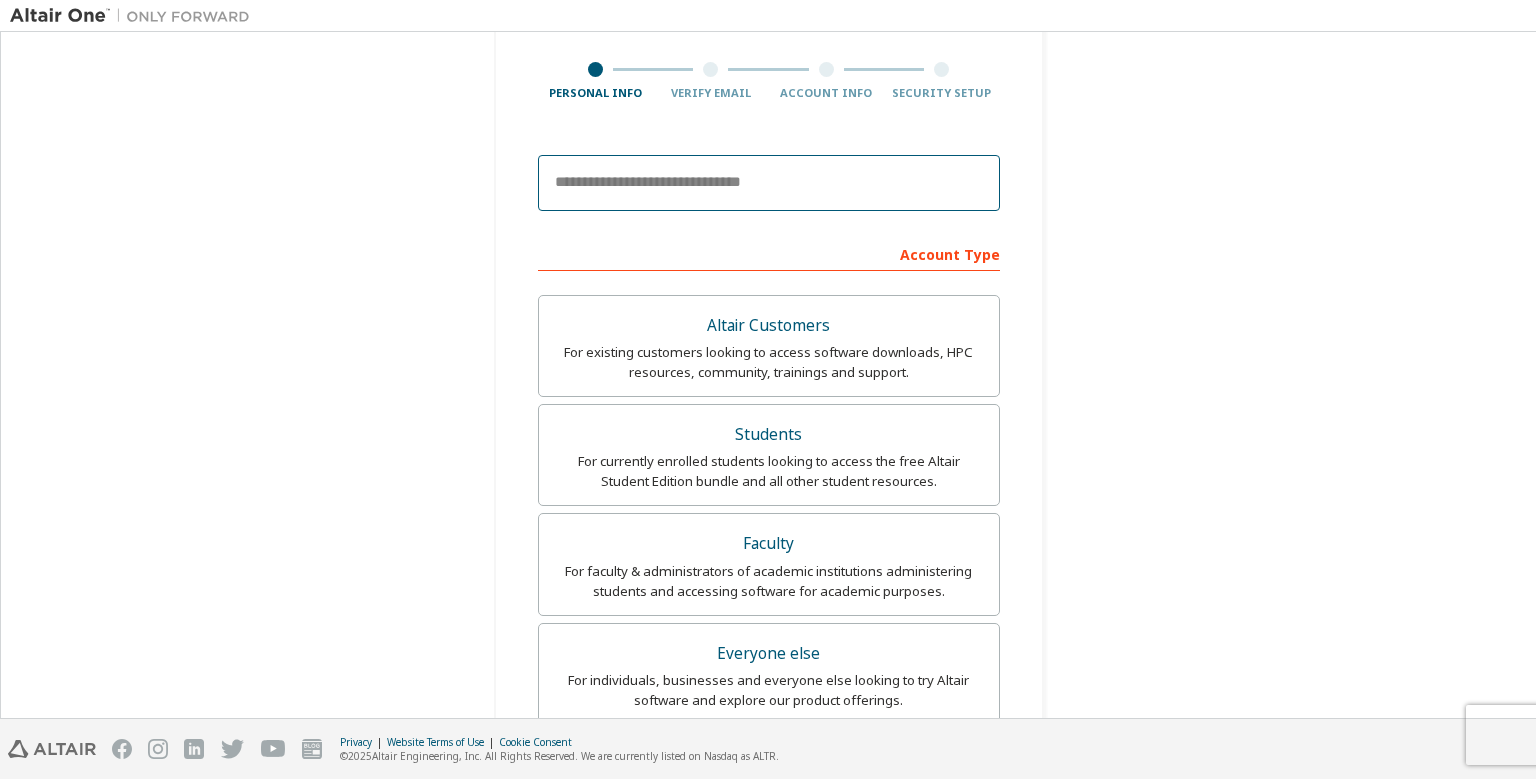 scroll, scrollTop: 166, scrollLeft: 0, axis: vertical 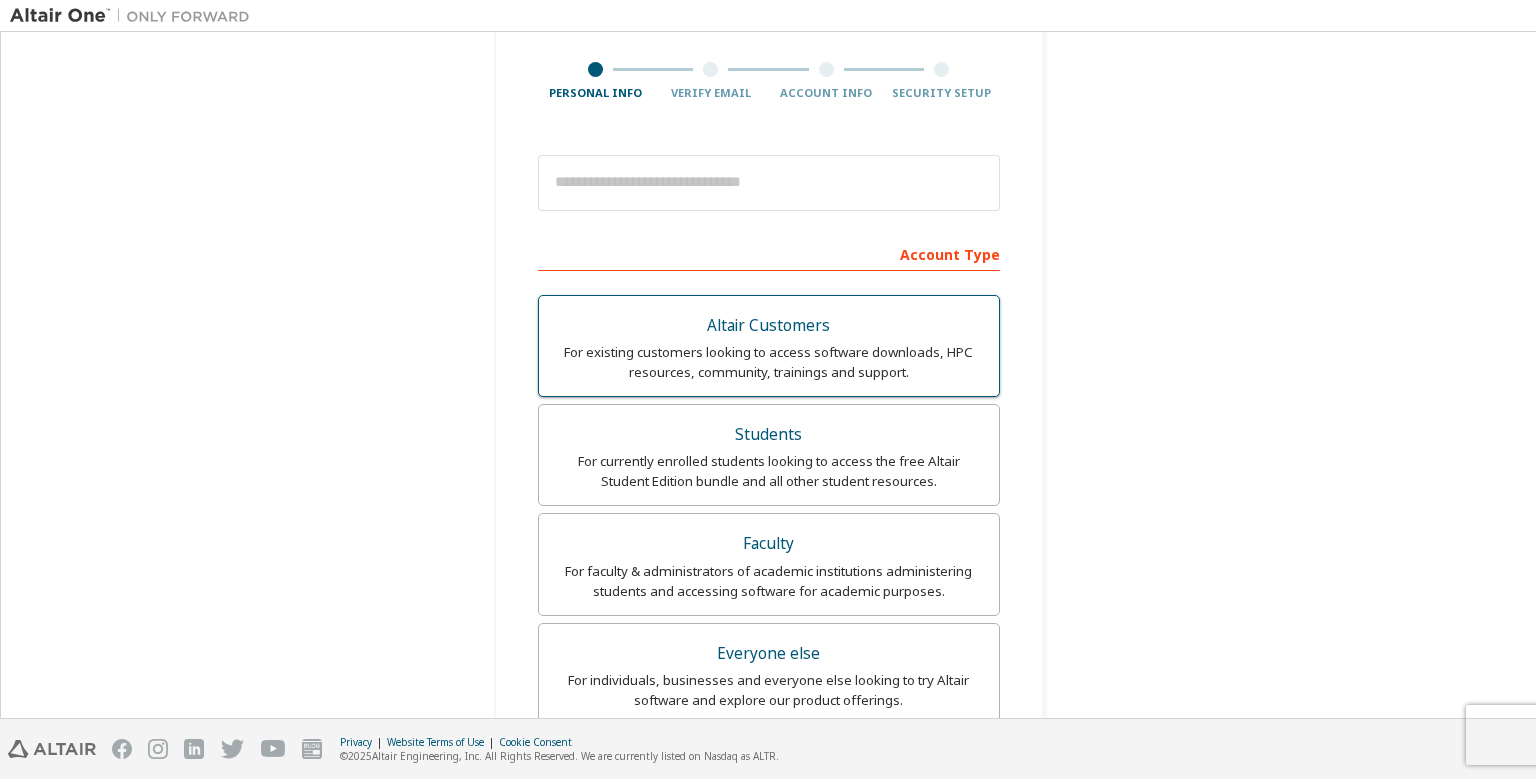 click on "For existing customers looking to access software downloads, HPC resources, community, trainings and support." at bounding box center (769, 362) 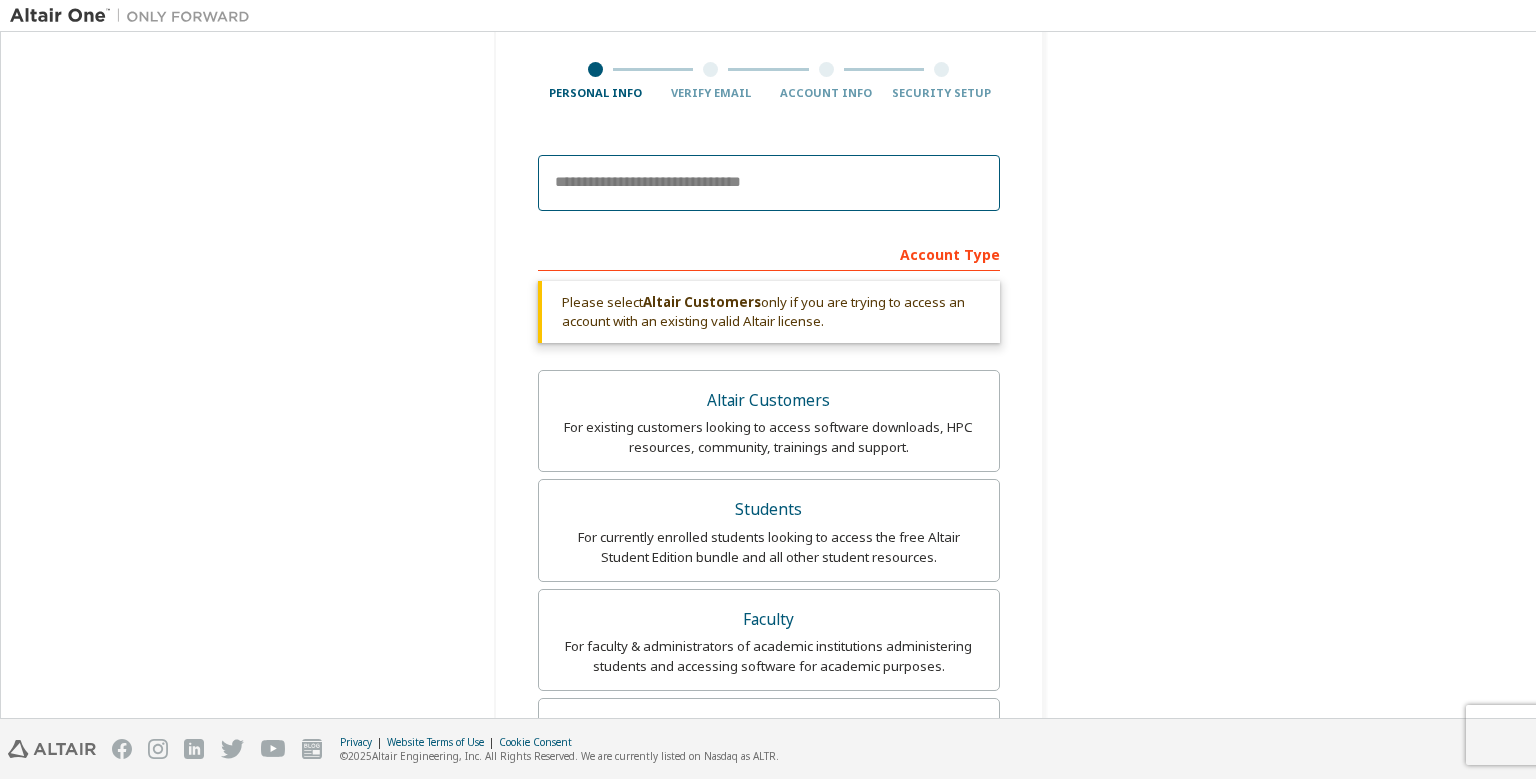 click at bounding box center [769, 183] 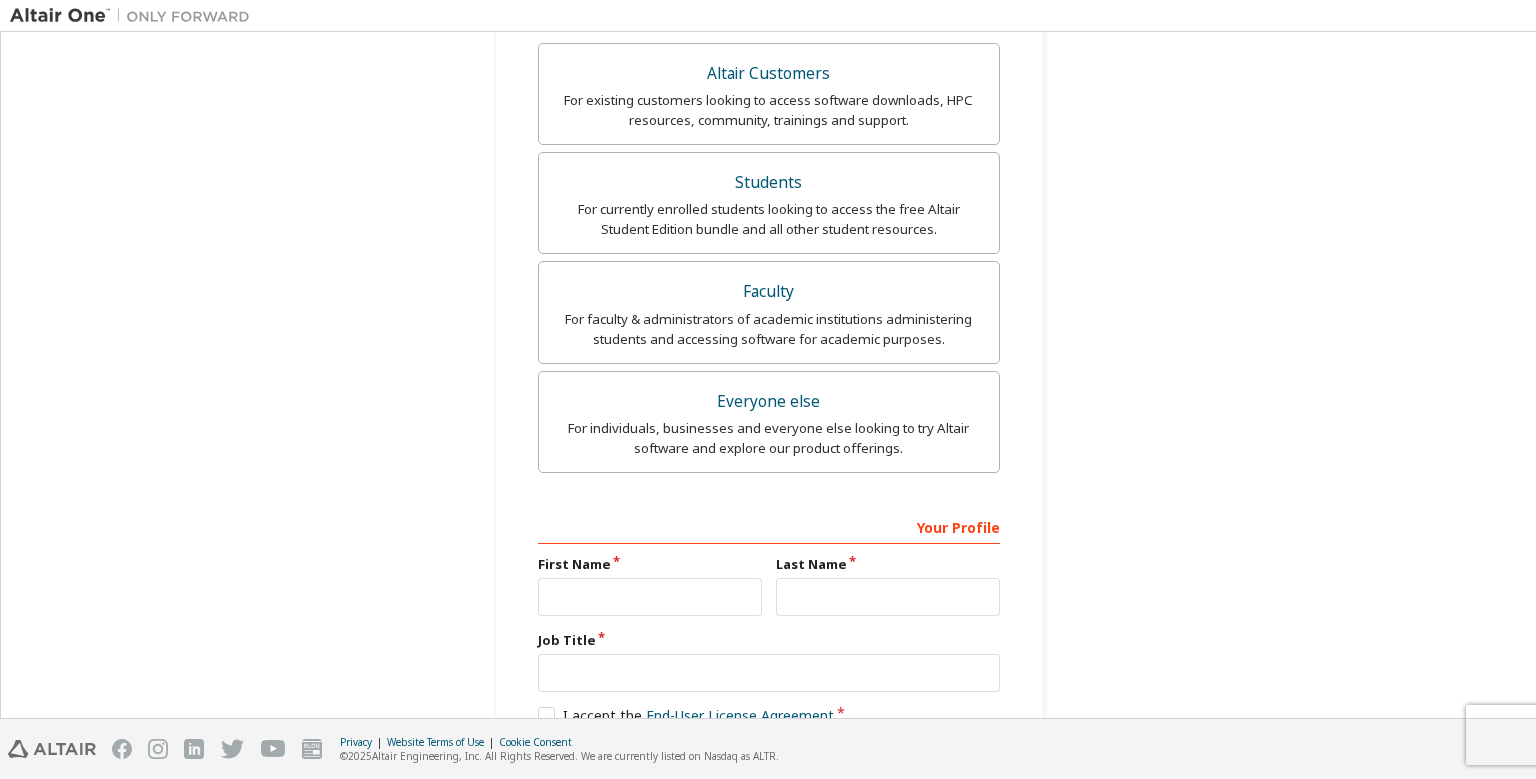 scroll, scrollTop: 543, scrollLeft: 0, axis: vertical 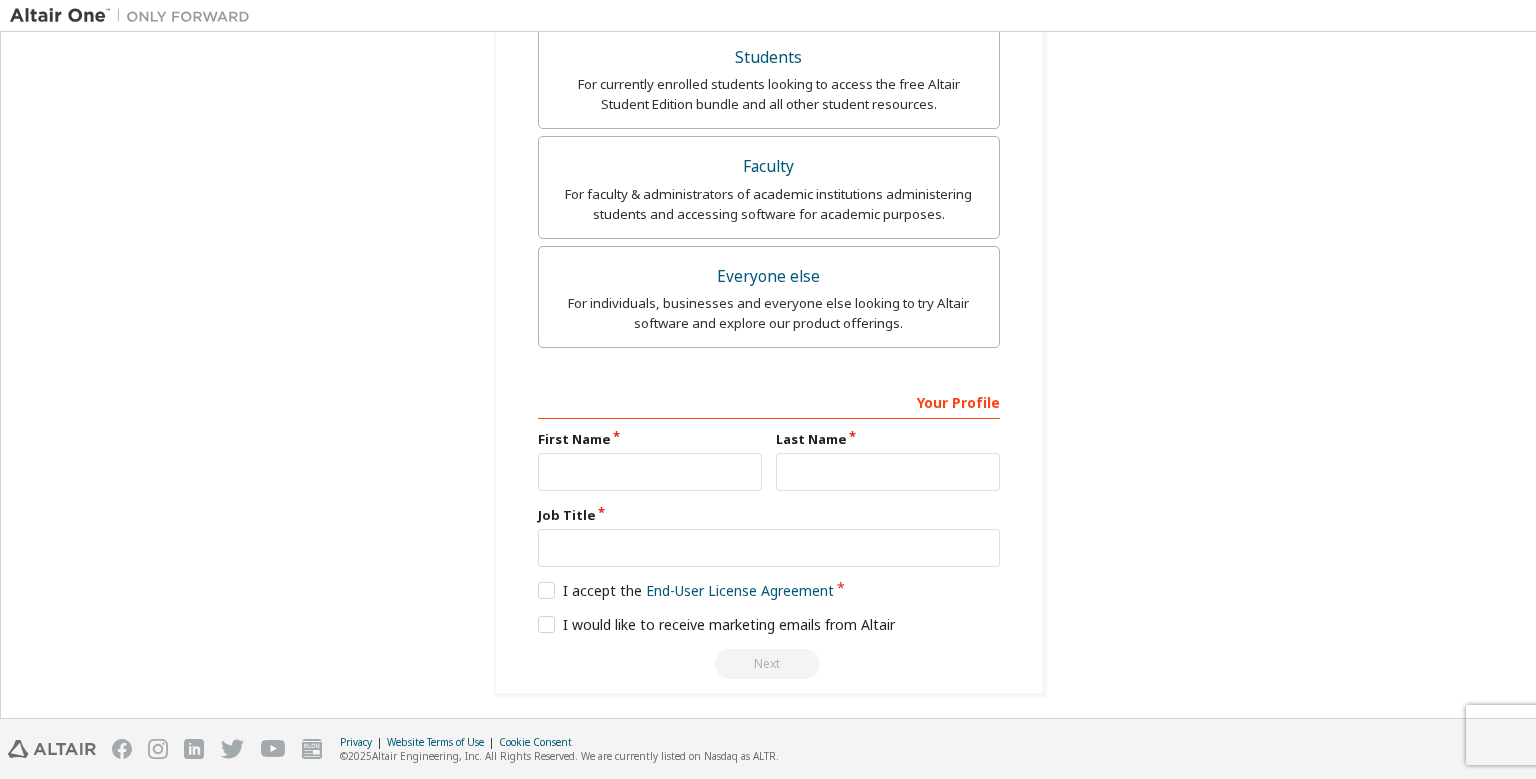 type on "**********" 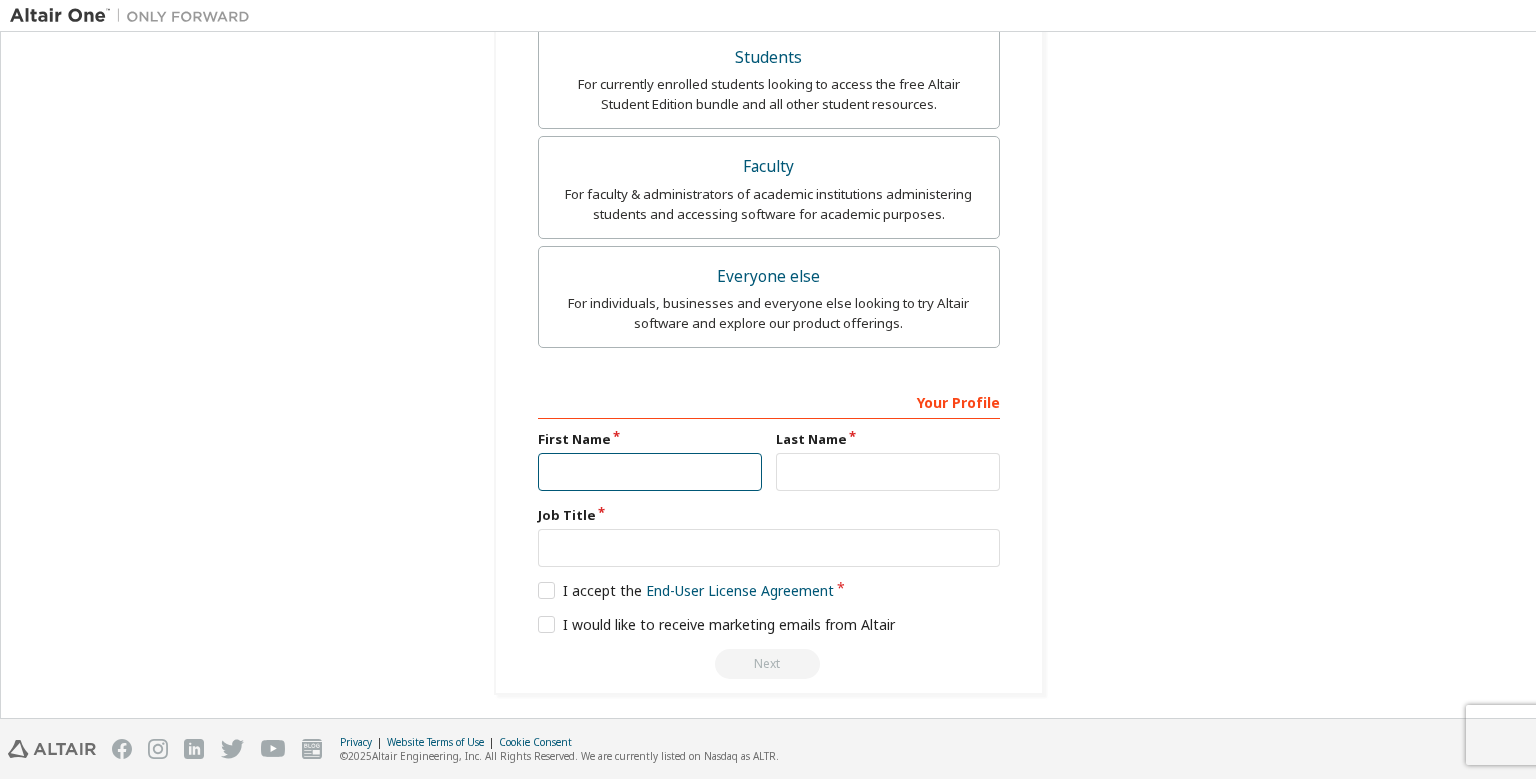 click at bounding box center (650, 472) 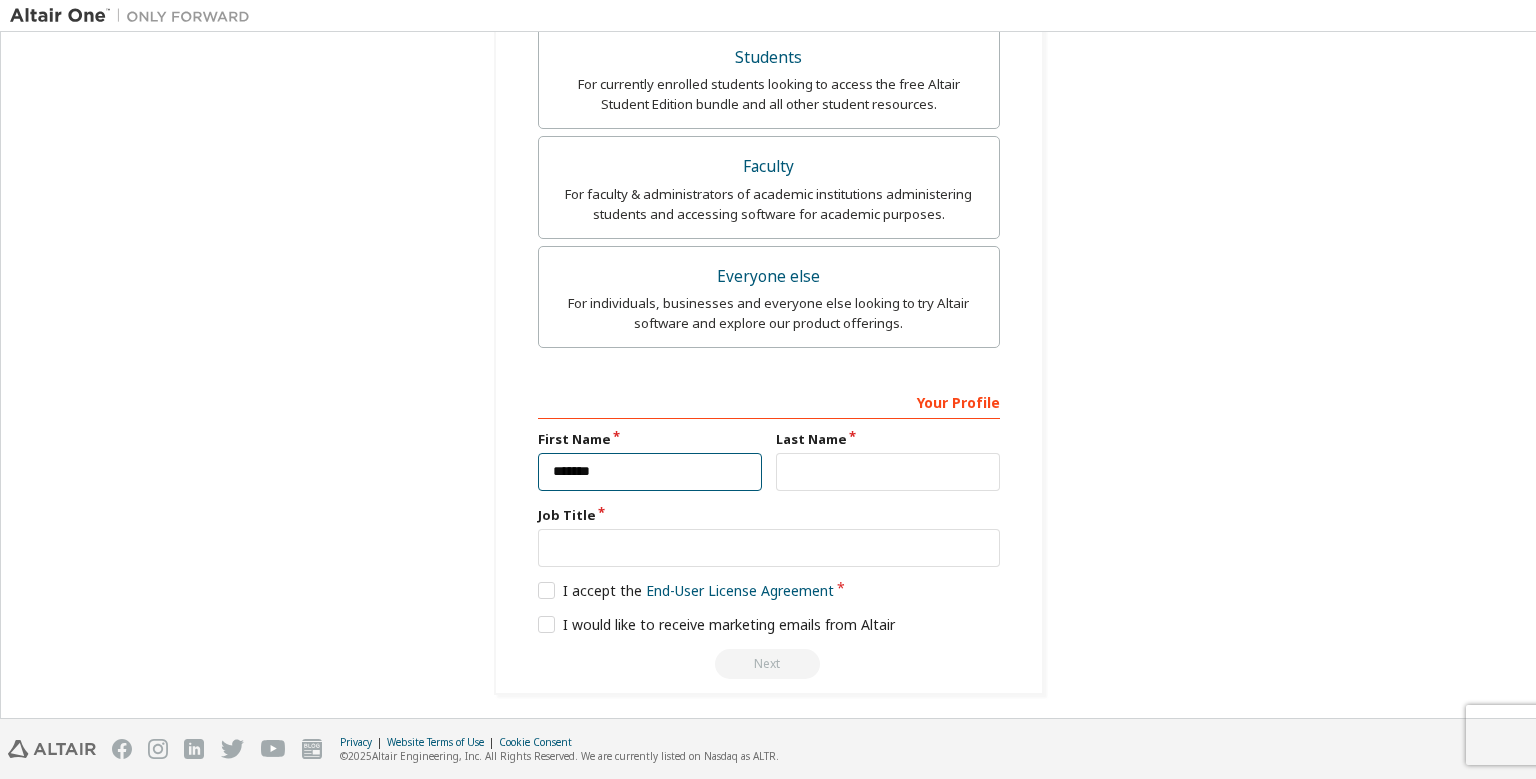 type on "*******" 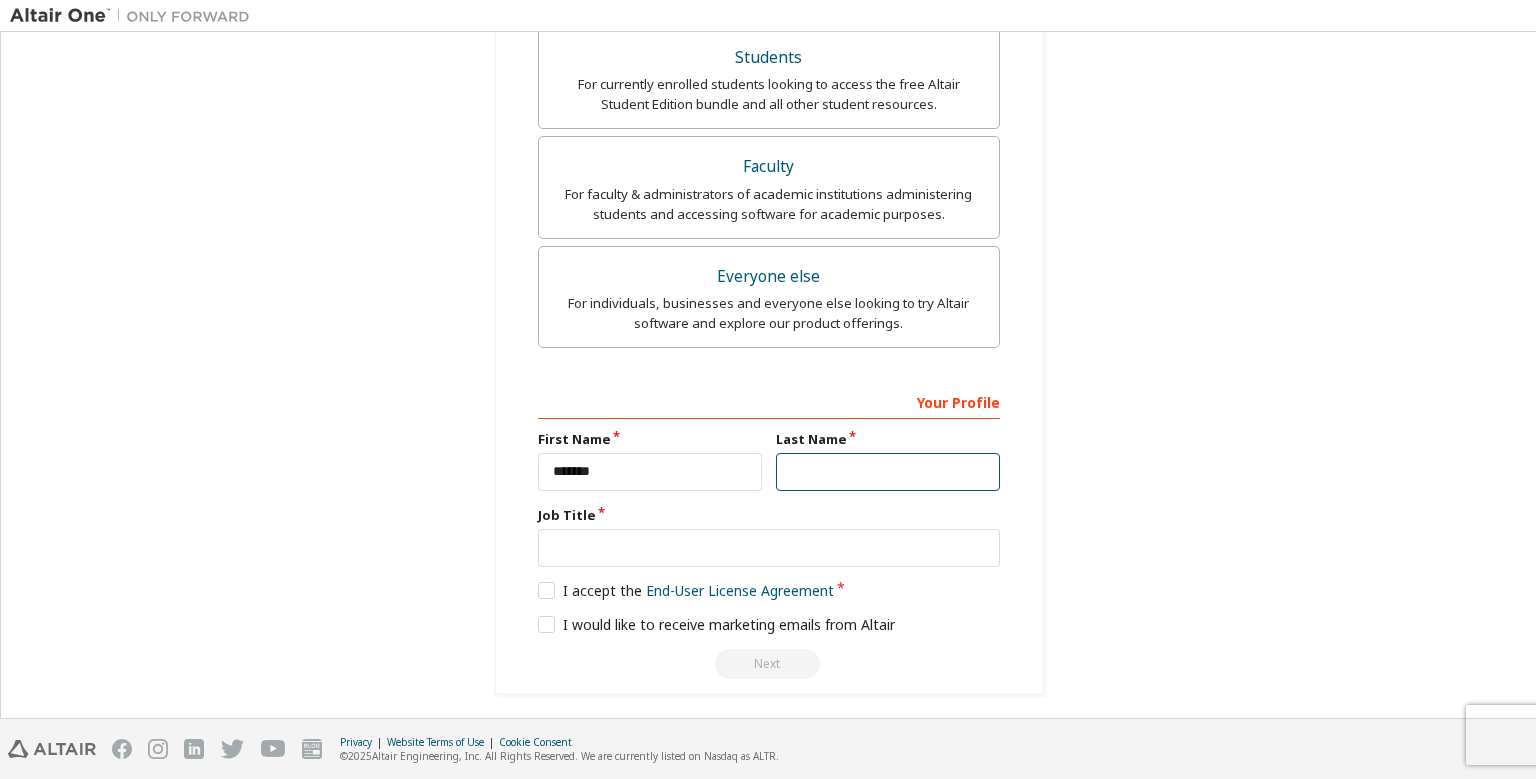 click at bounding box center [888, 472] 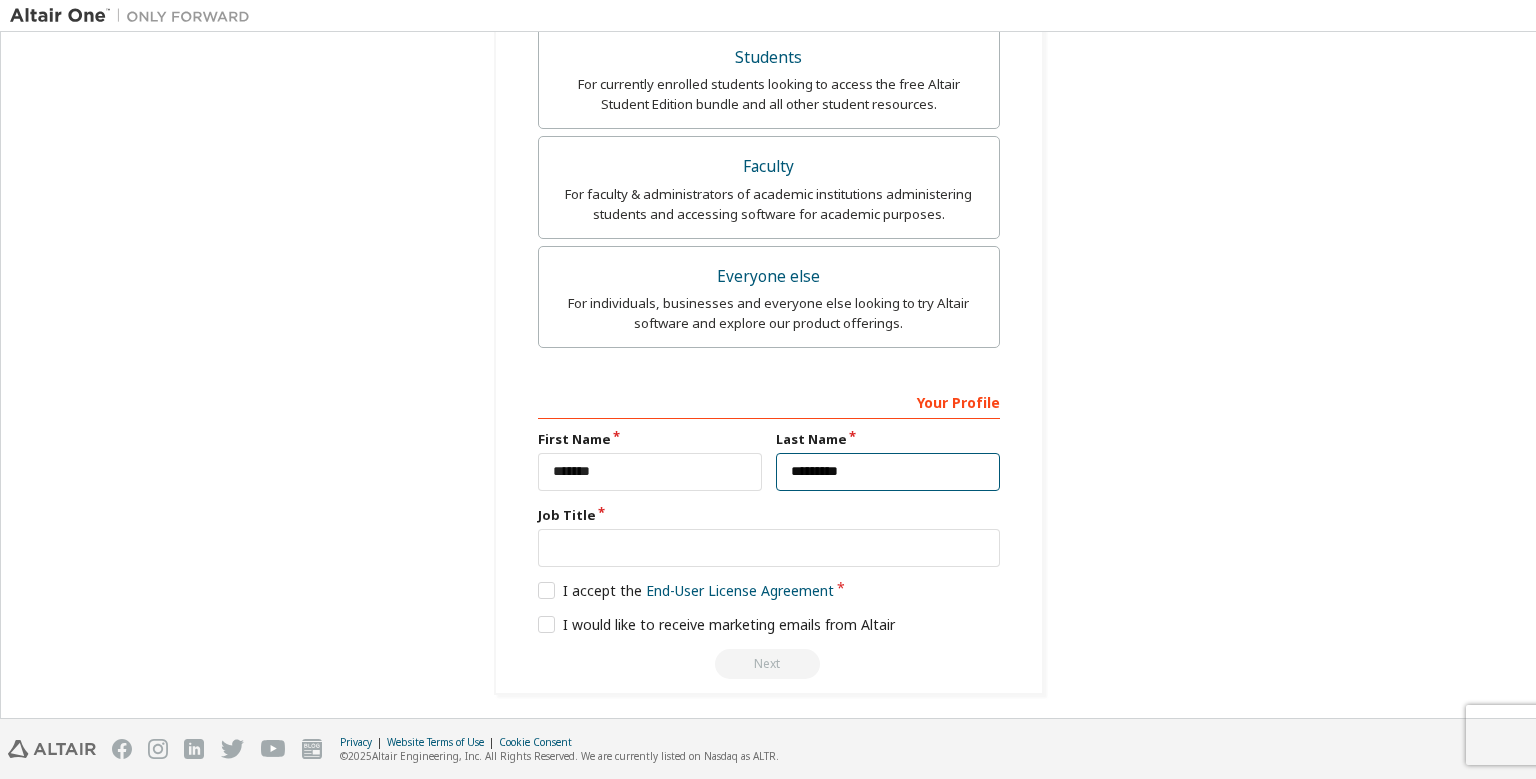type on "*********" 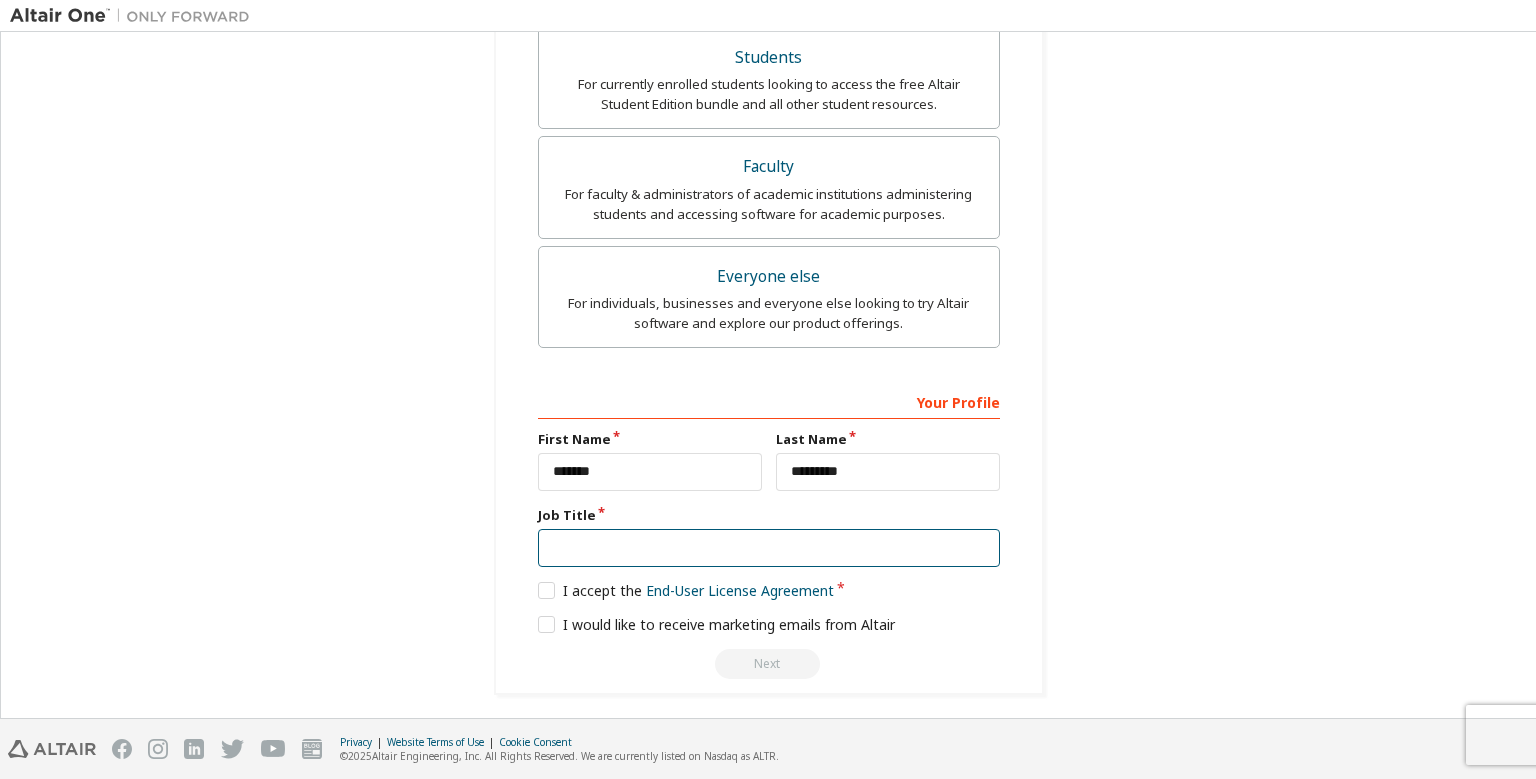 click at bounding box center (769, 548) 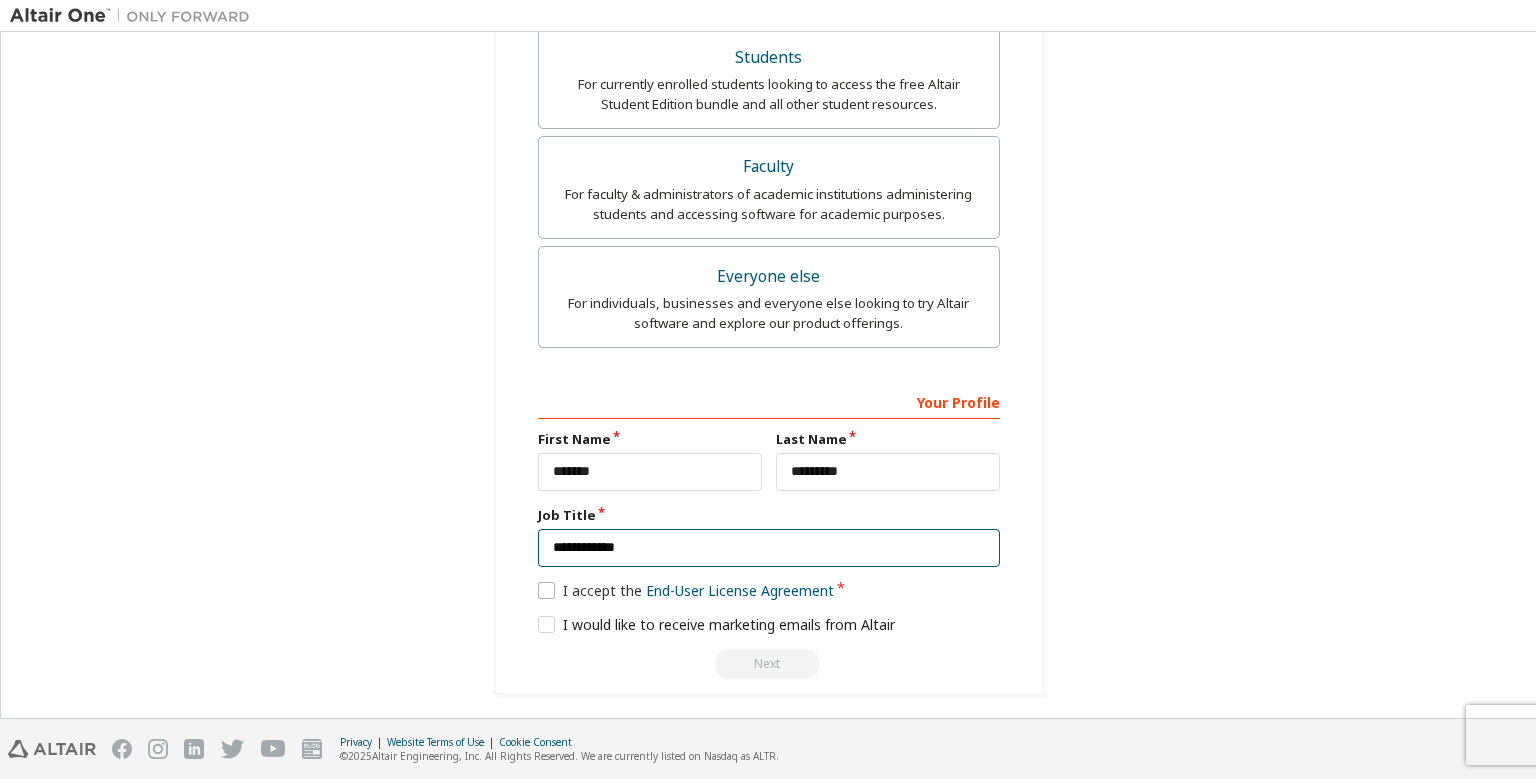 type on "**********" 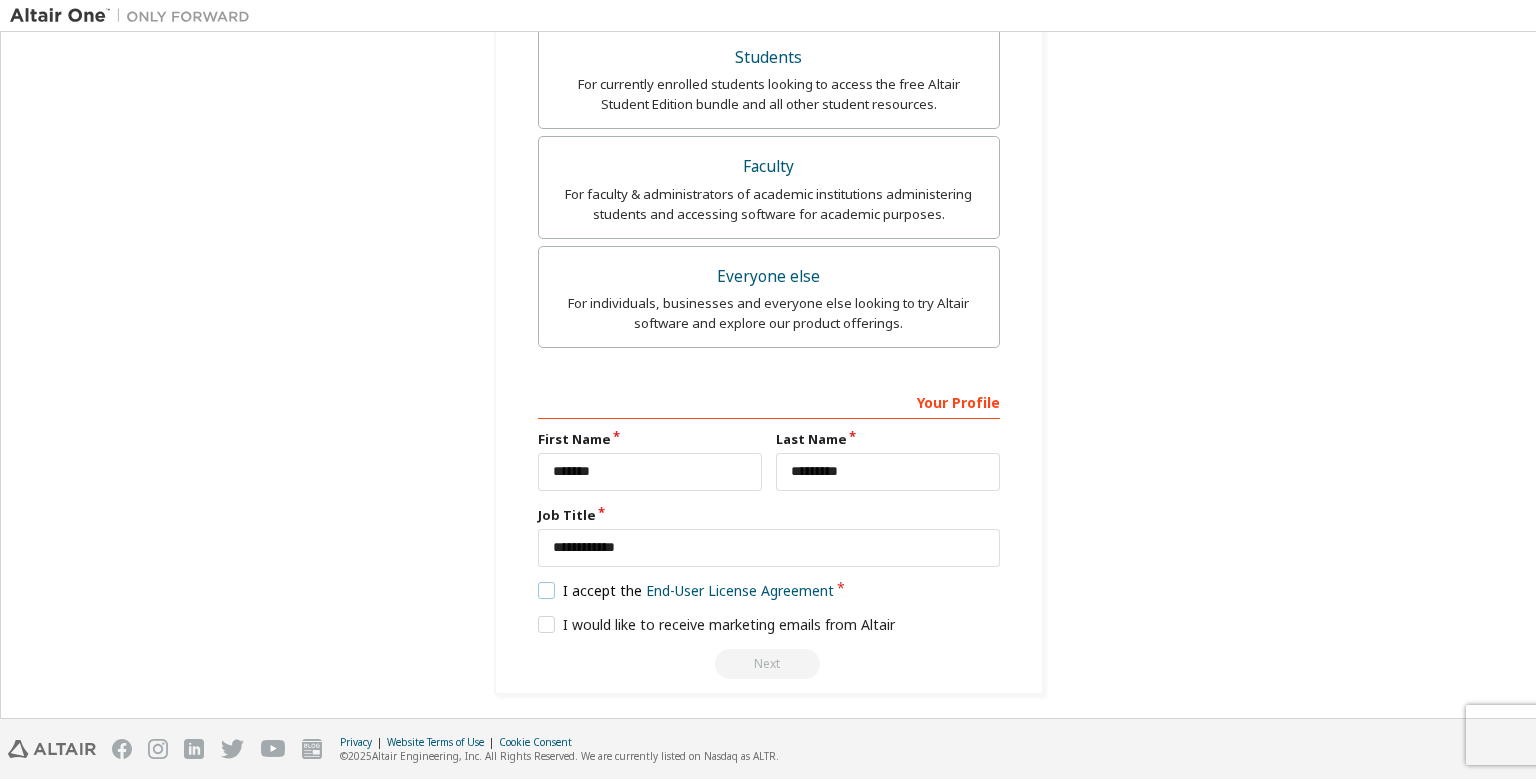 click on "I accept the    End-User License Agreement" at bounding box center [686, 590] 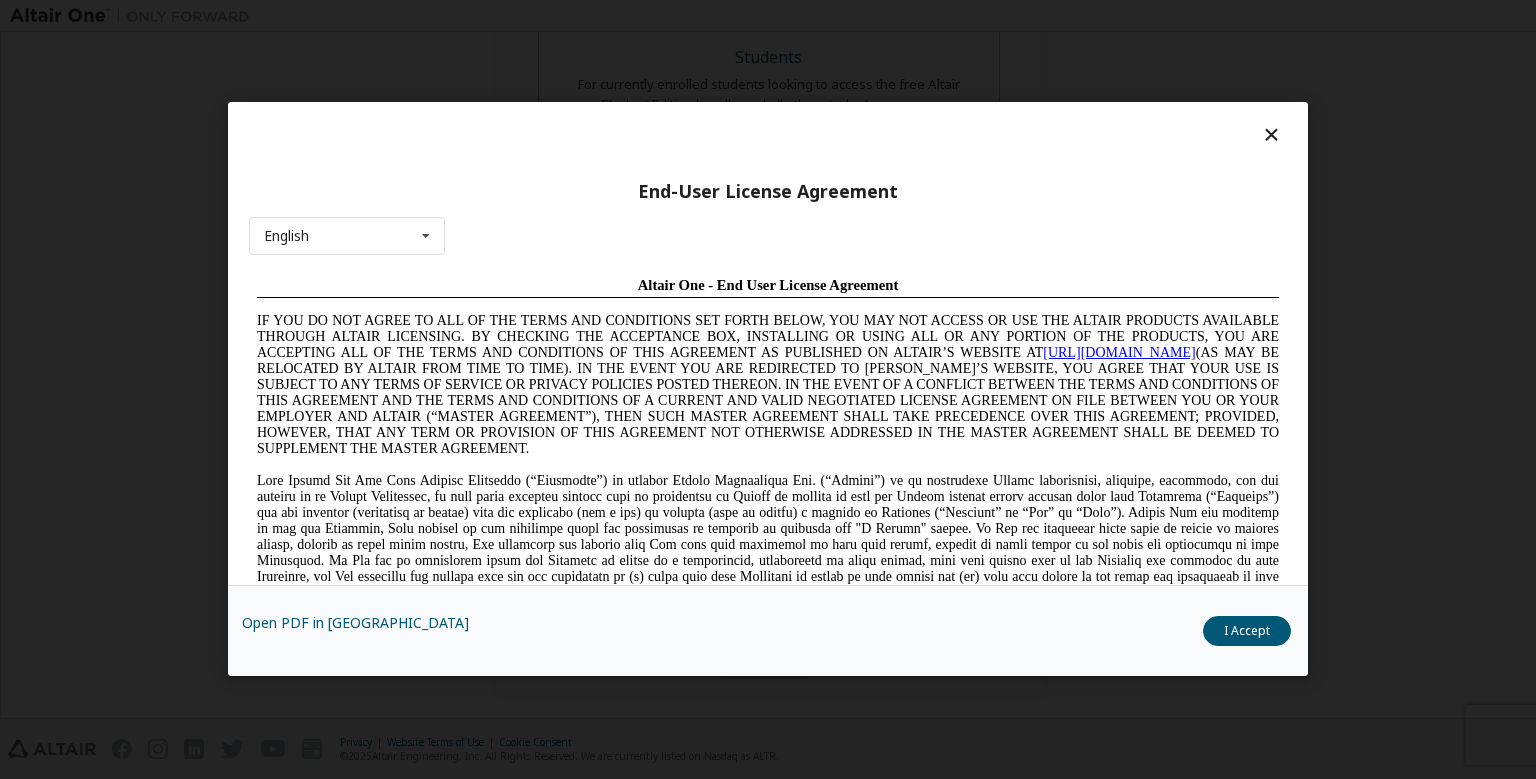 scroll, scrollTop: 0, scrollLeft: 0, axis: both 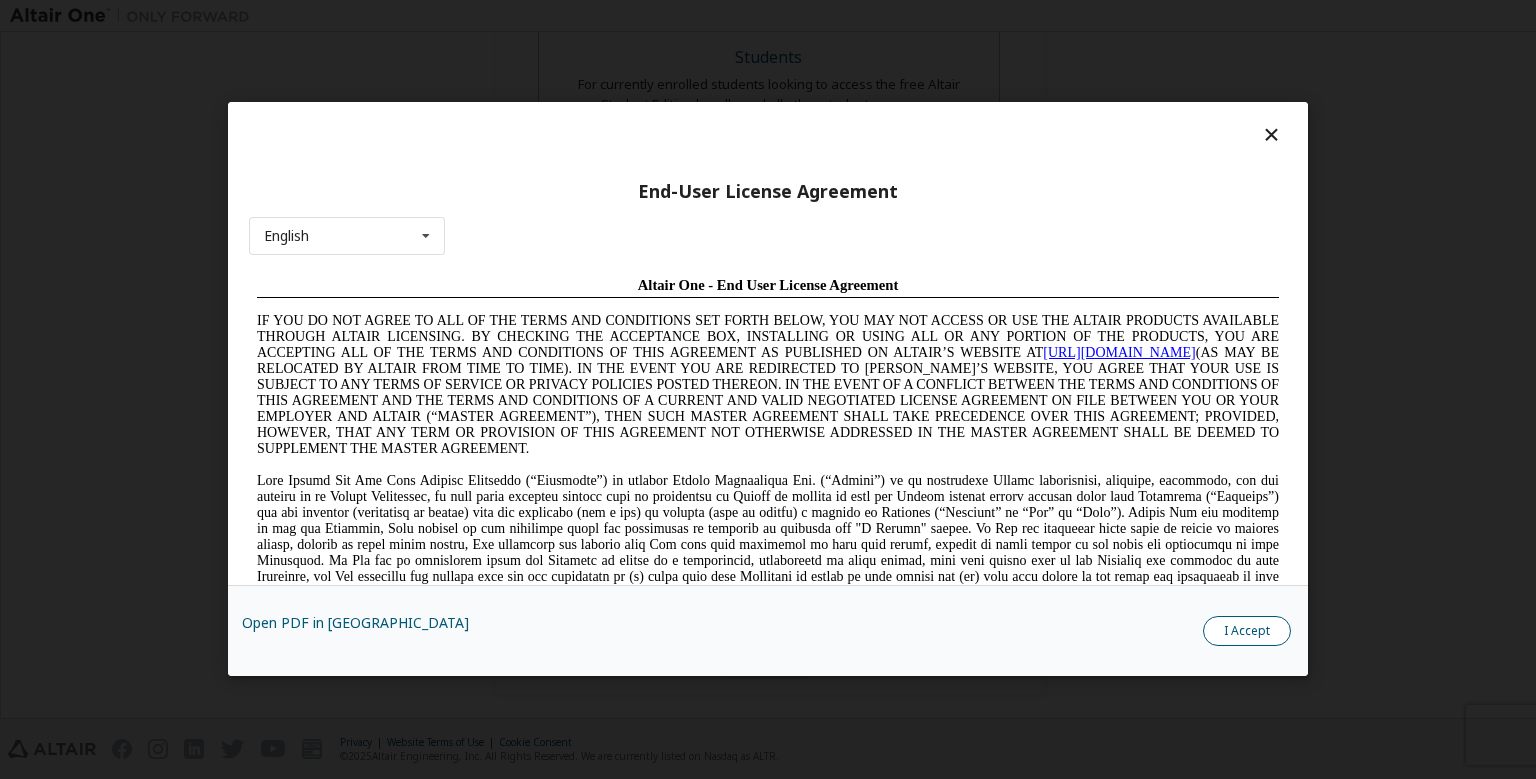 click on "I Accept" at bounding box center [1247, 632] 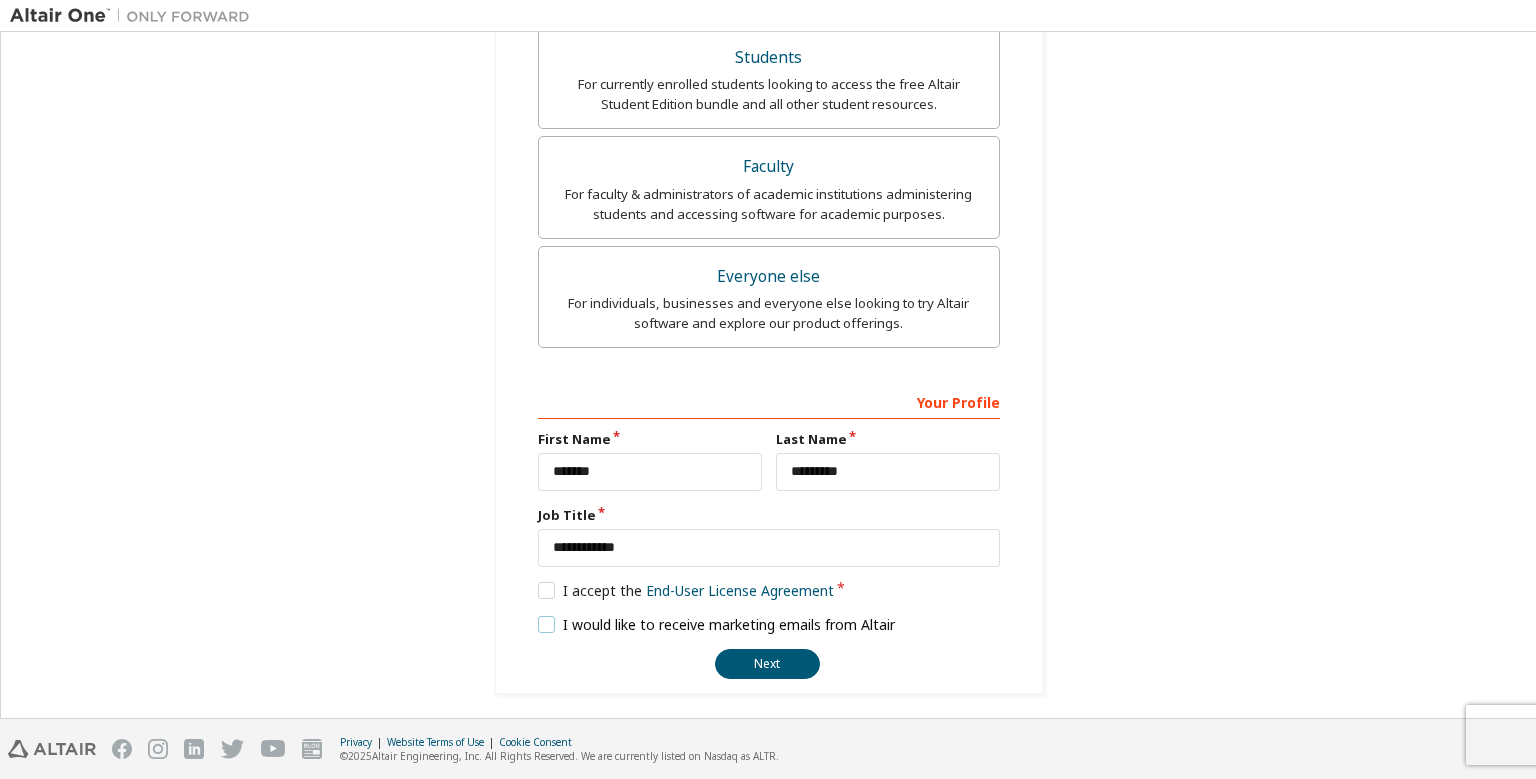 click on "I would like to receive marketing emails from Altair" at bounding box center [717, 624] 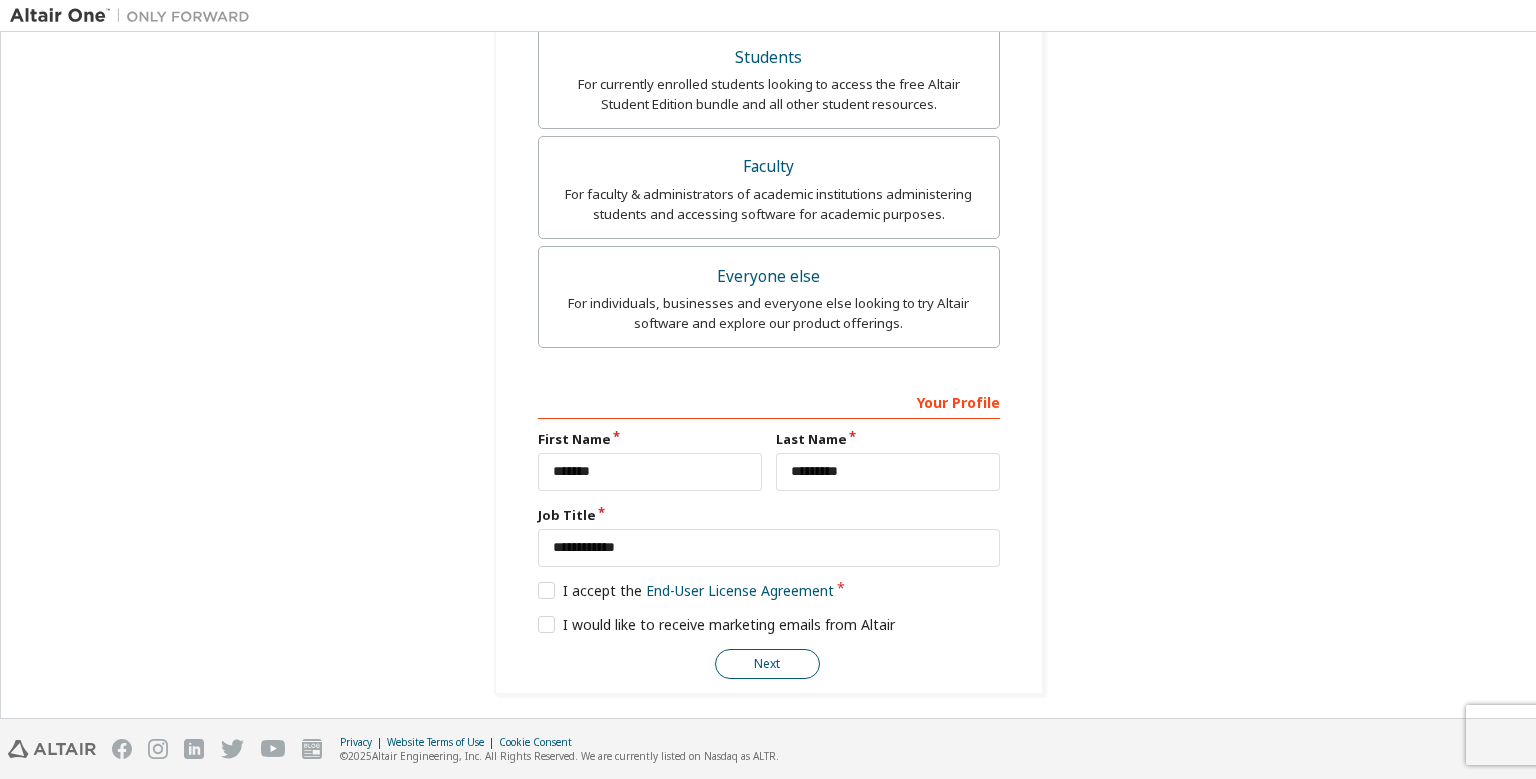 click on "Next" at bounding box center [767, 664] 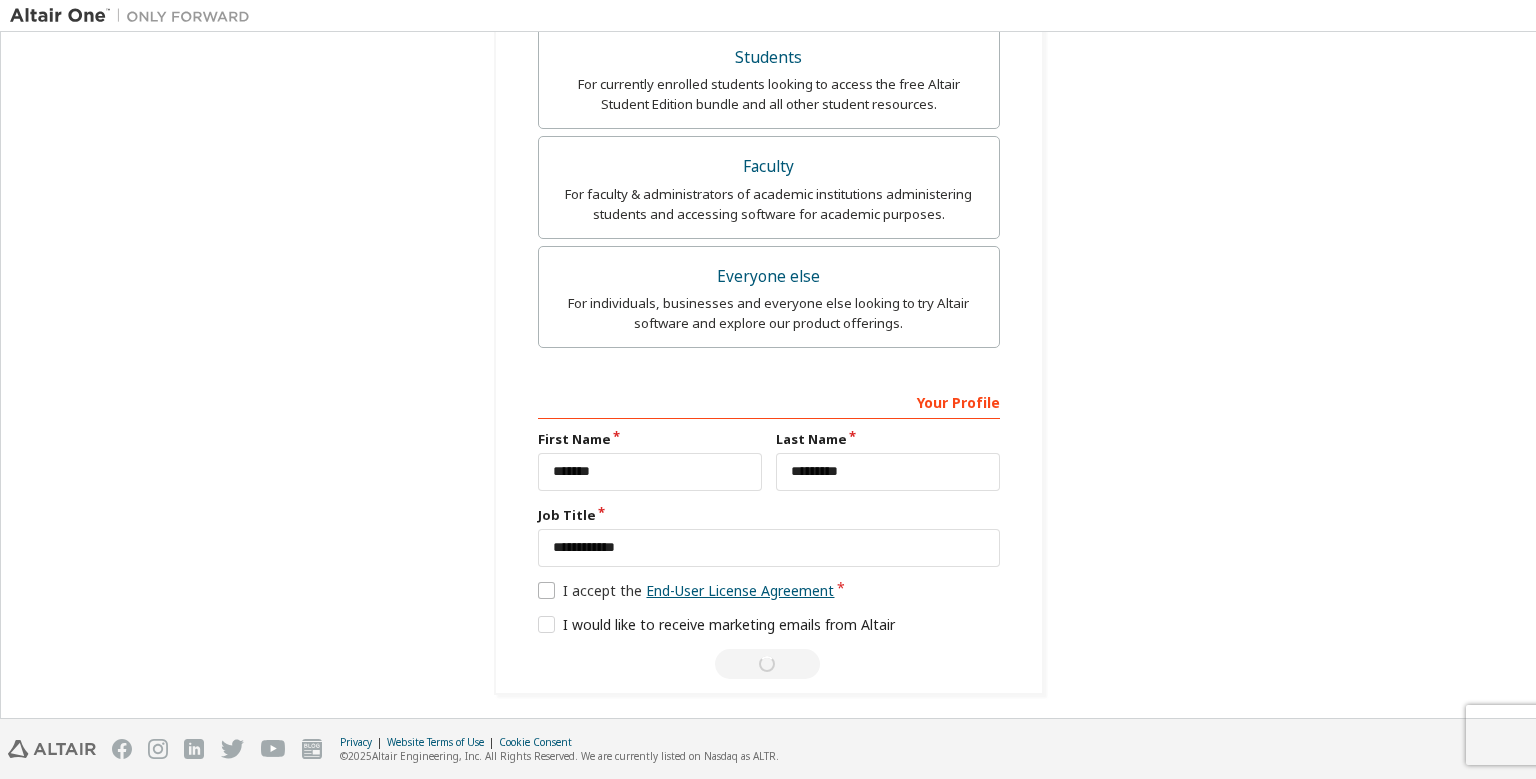 scroll, scrollTop: 0, scrollLeft: 0, axis: both 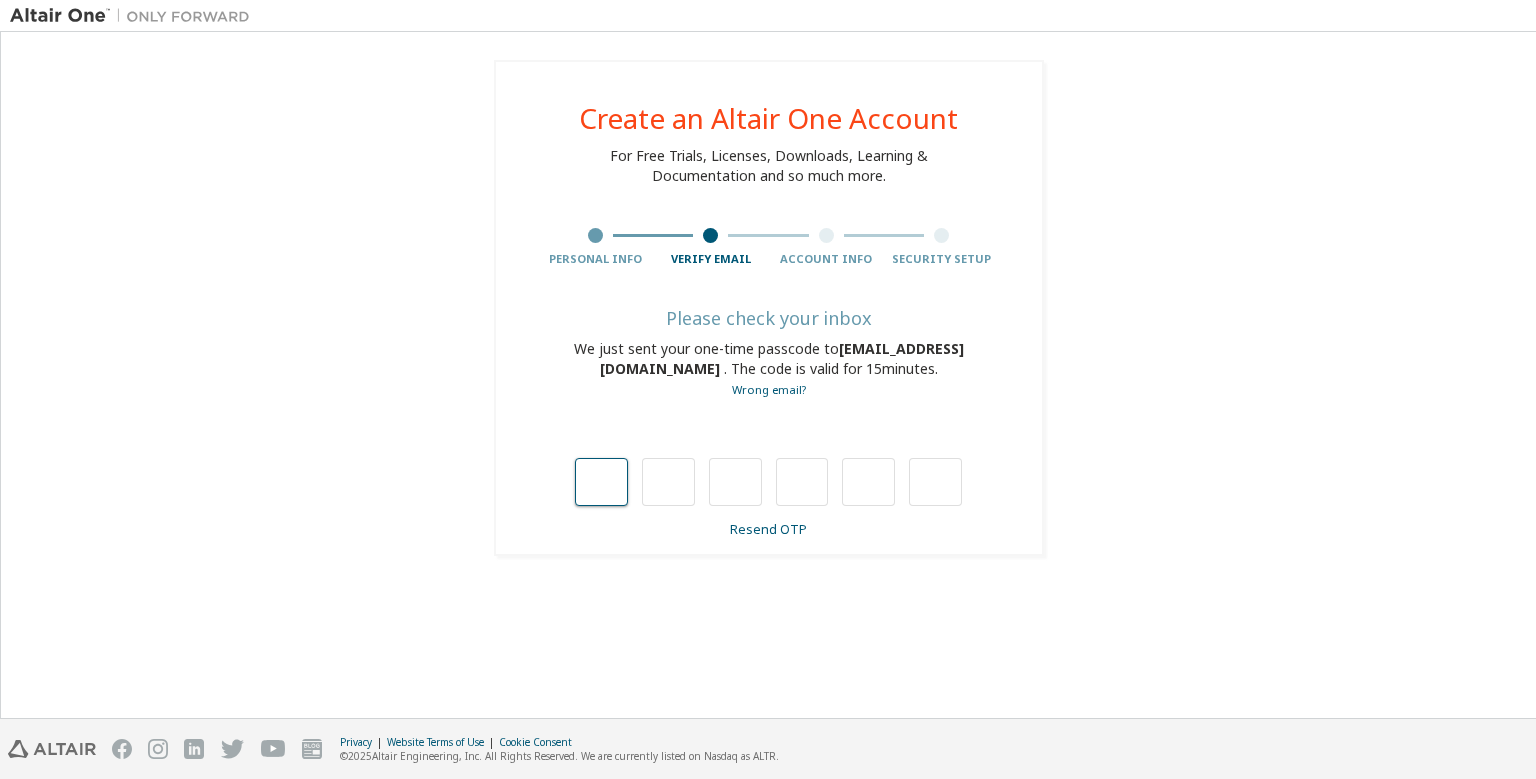 type on "*" 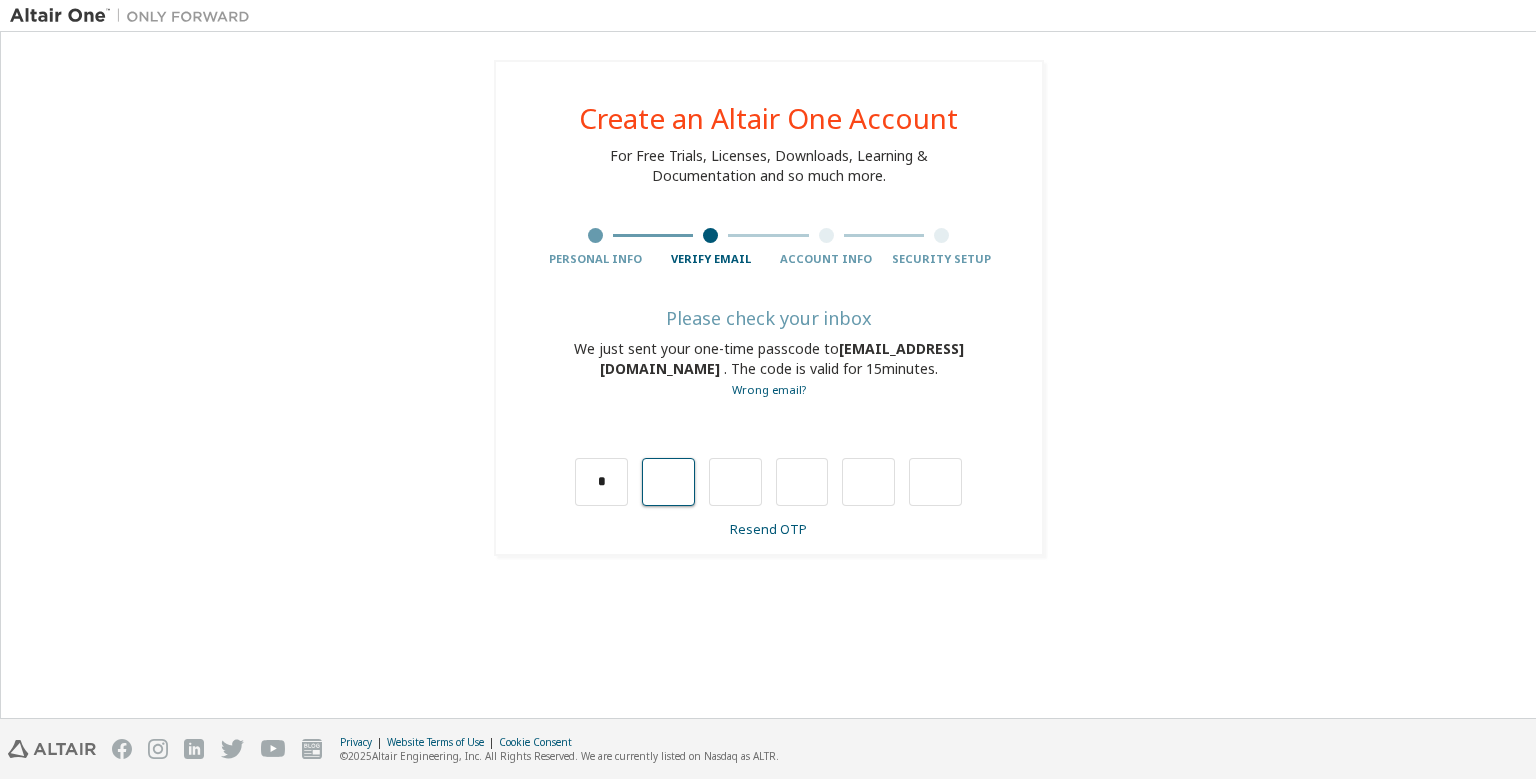 type on "*" 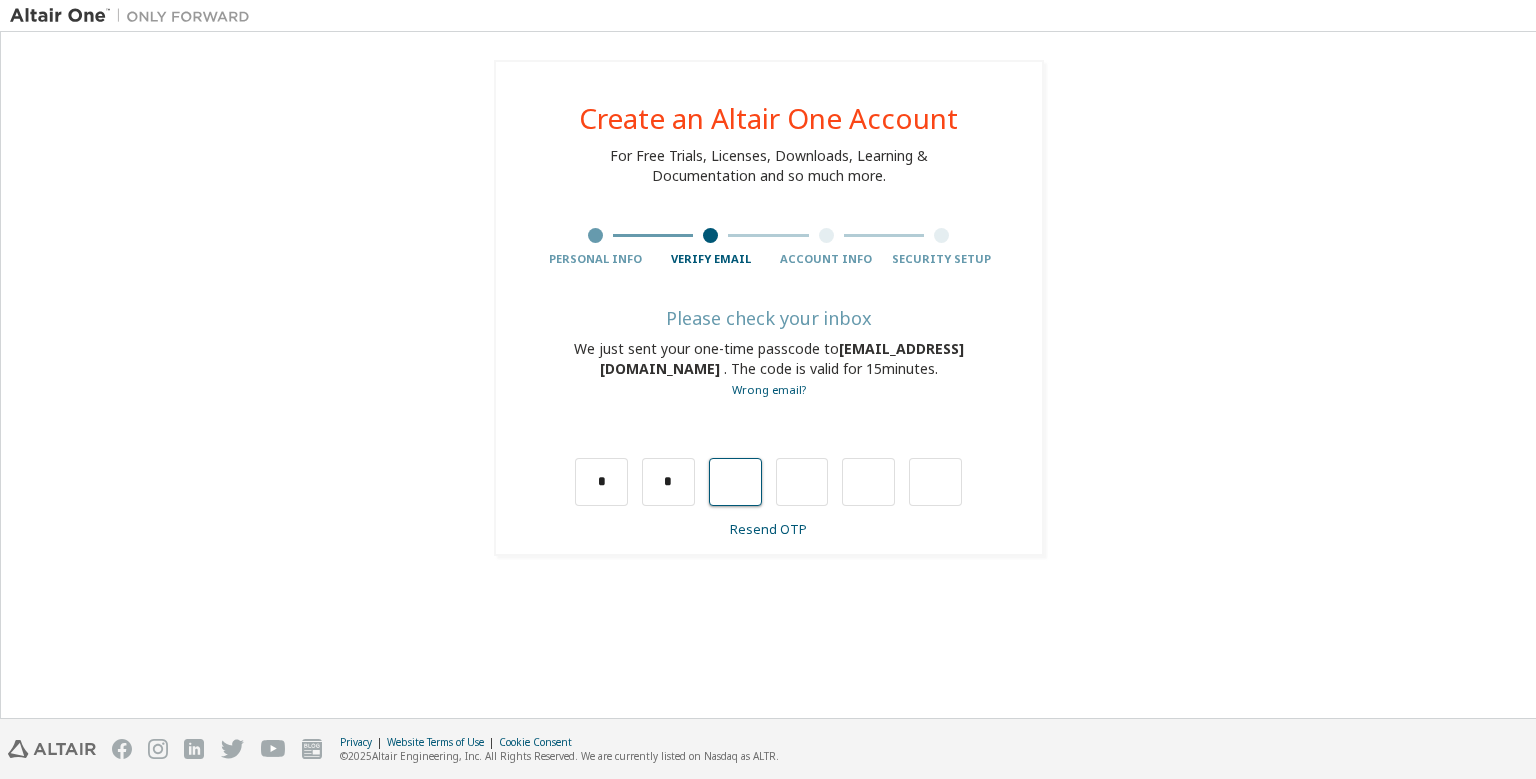 type on "*" 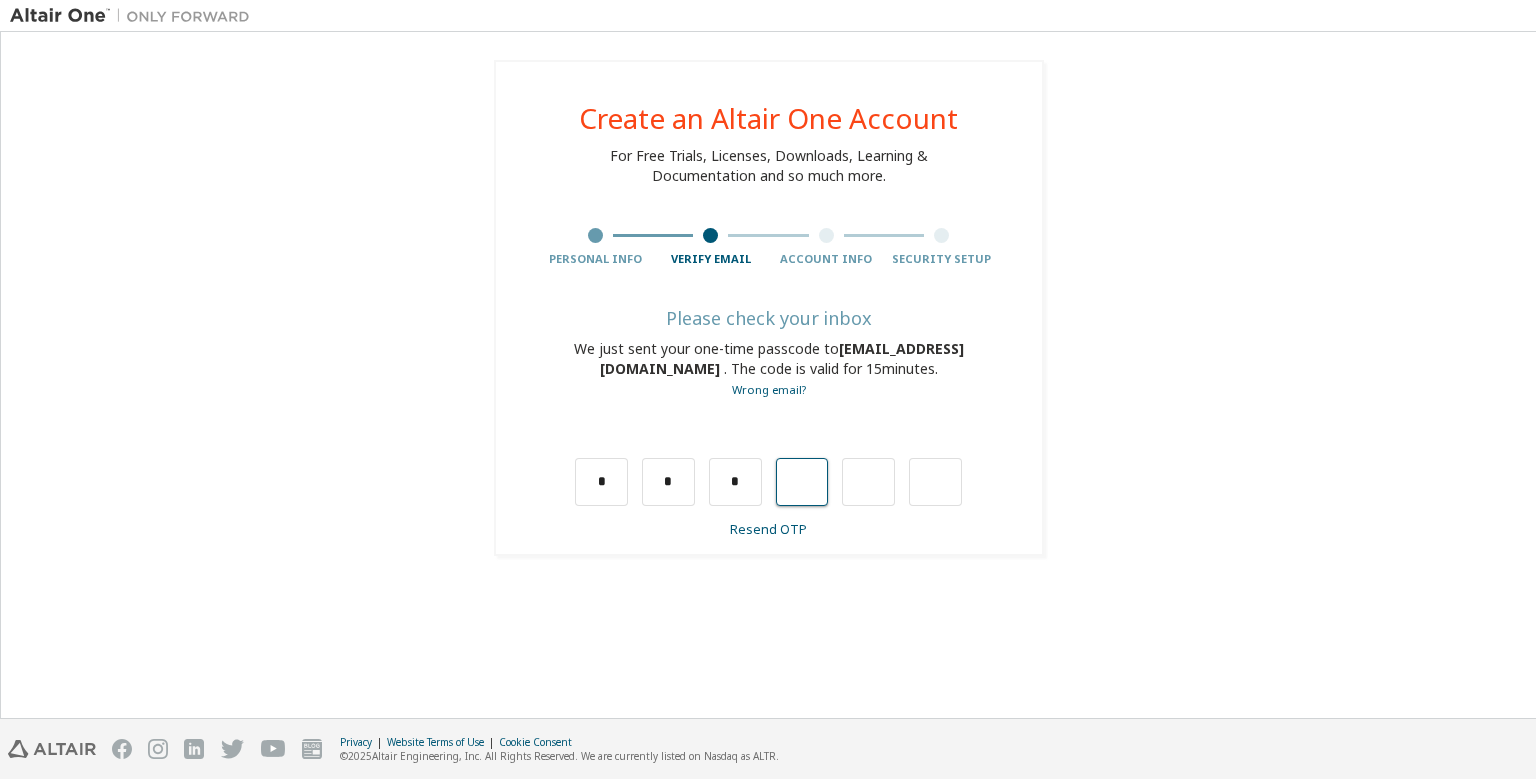 type on "*" 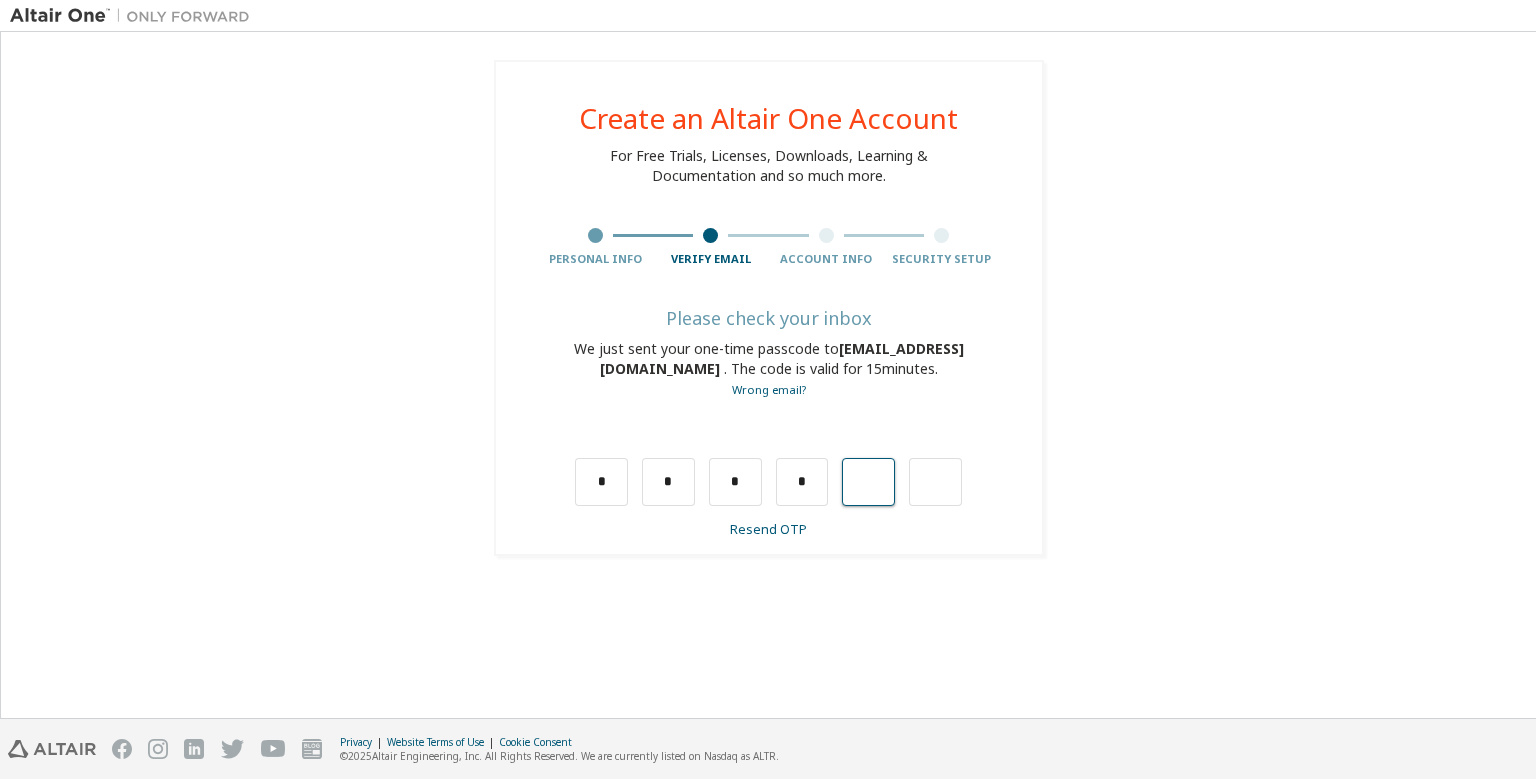 type on "*" 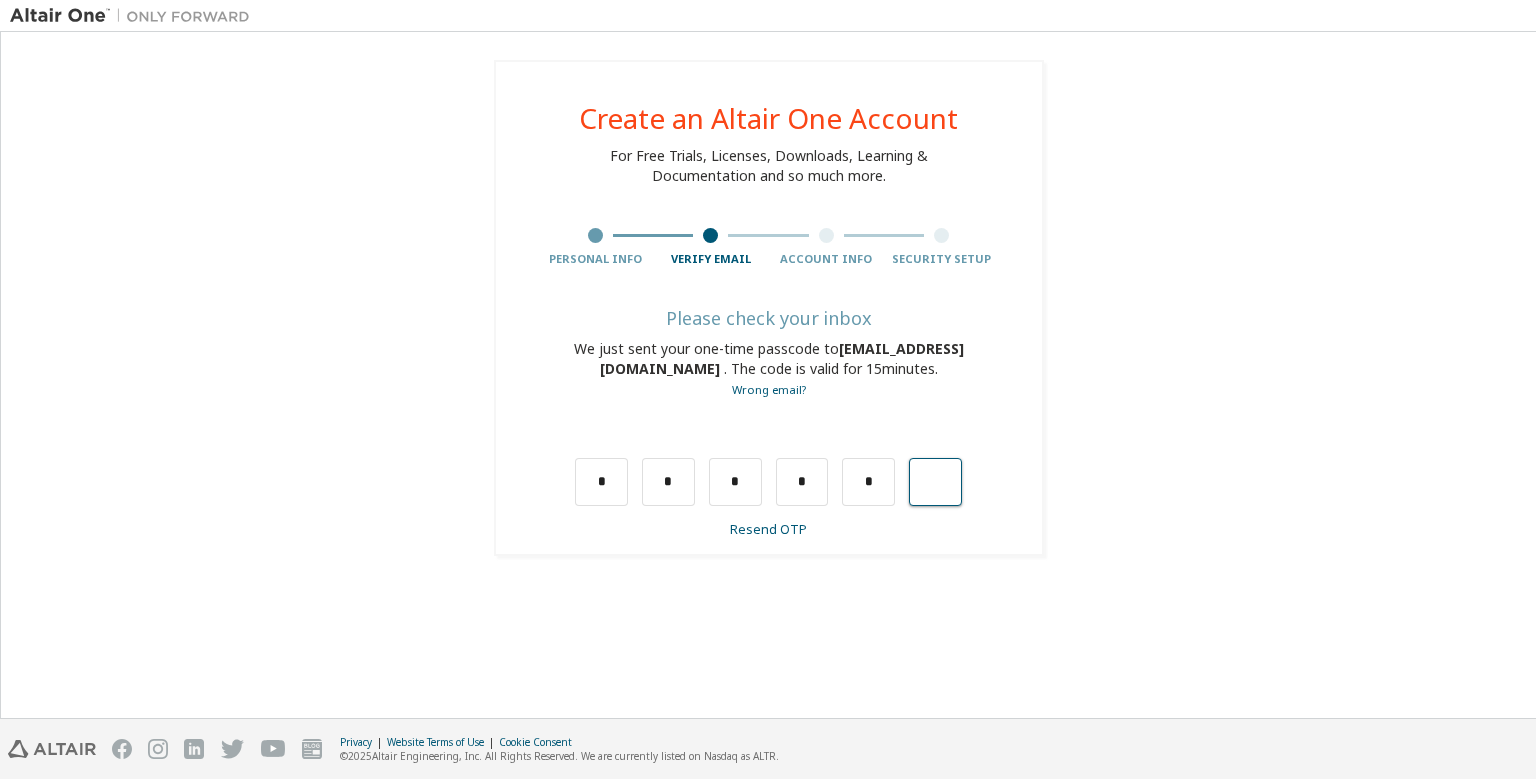 type on "*" 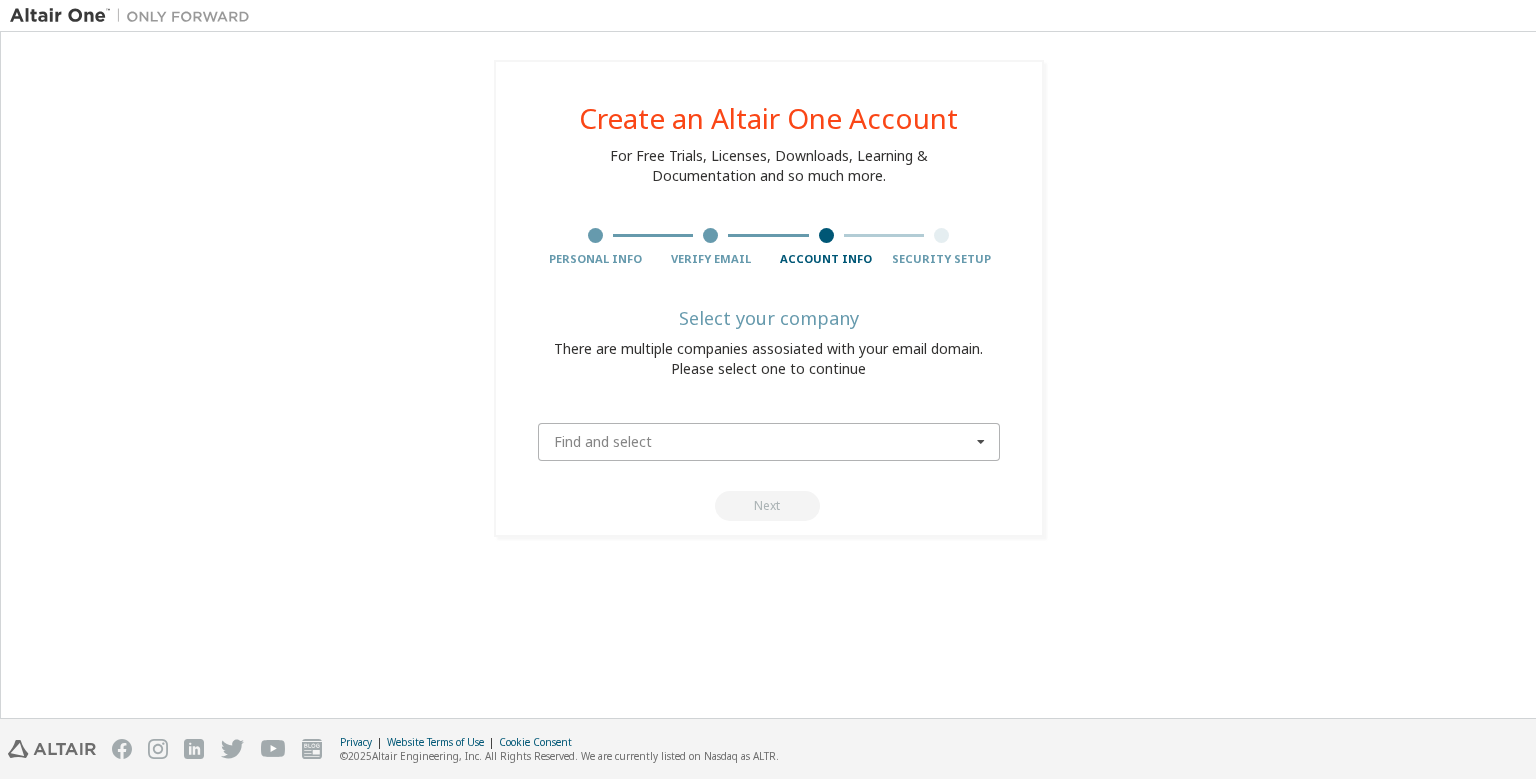 click at bounding box center [770, 442] 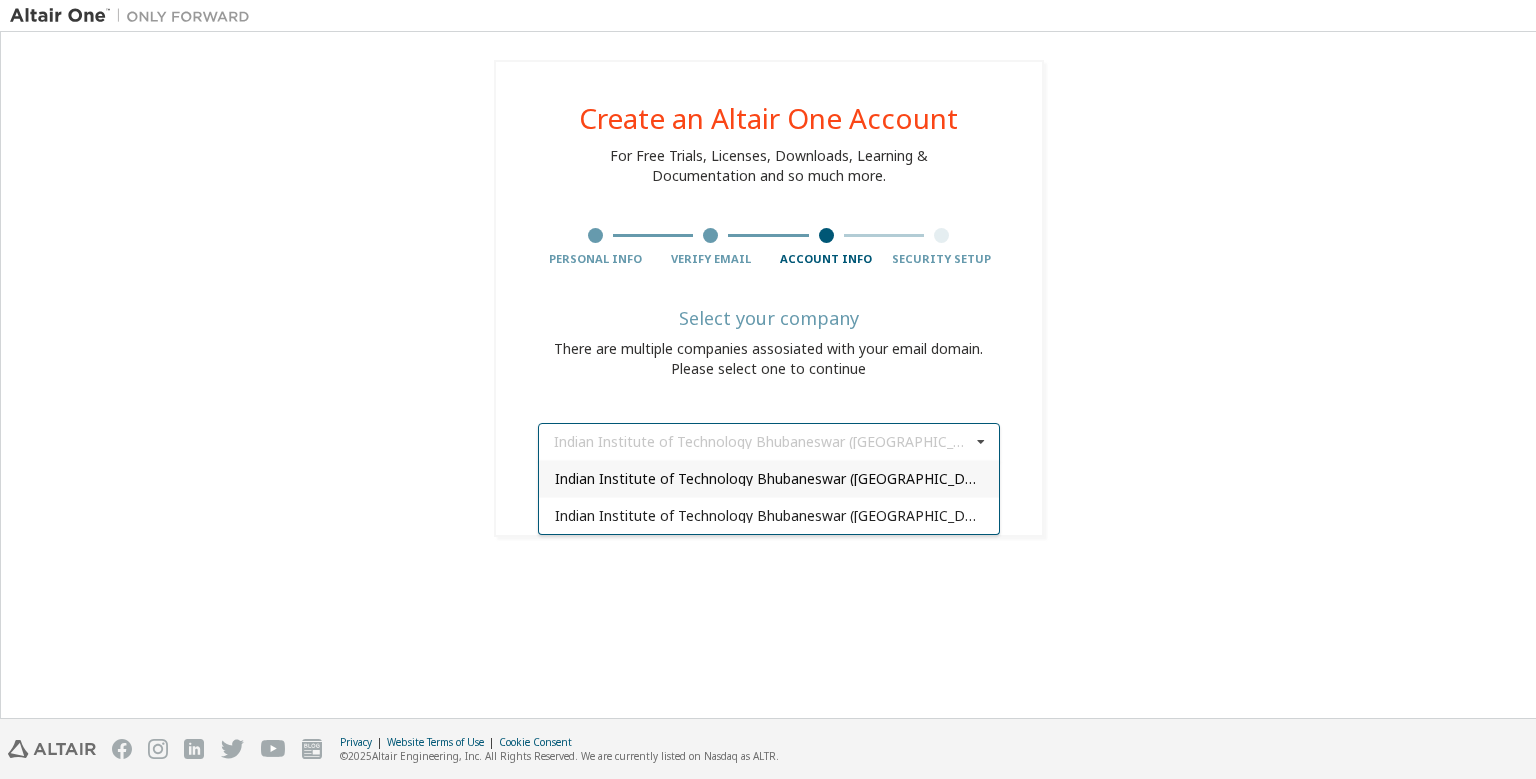 click on "Indian Institute of Technology Bhubaneswar ([GEOGRAPHIC_DATA])" at bounding box center (769, 479) 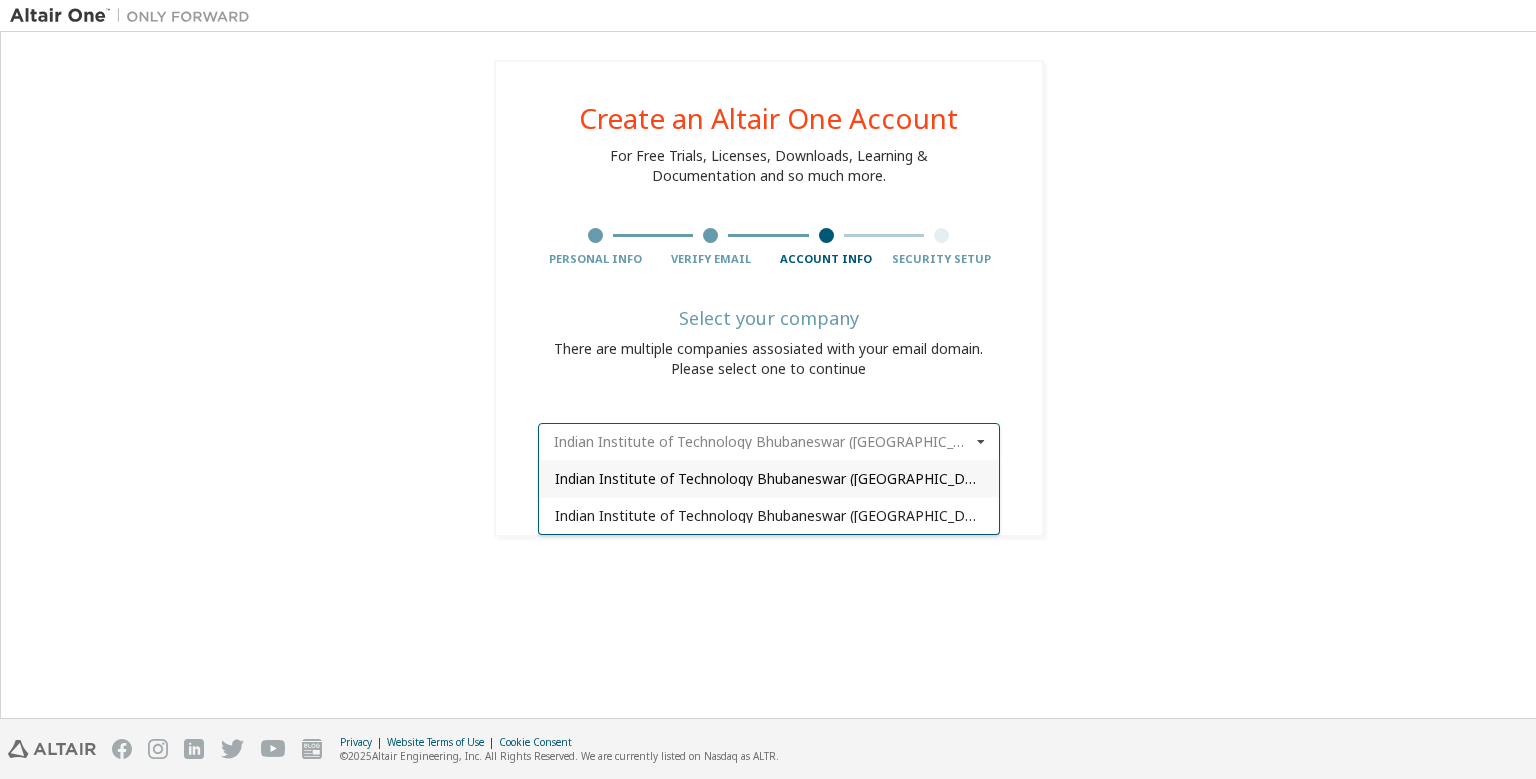 type on "*****" 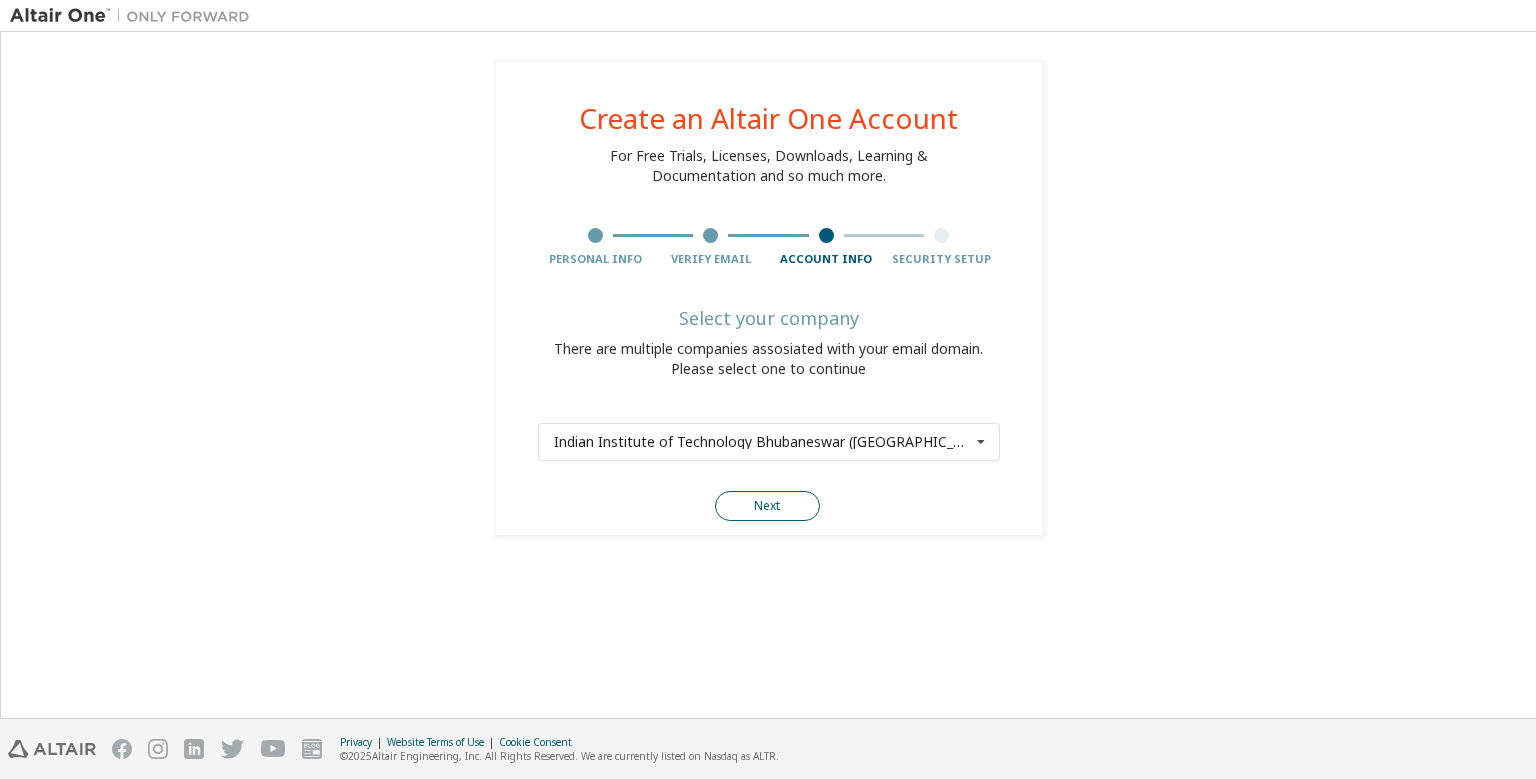 click on "Next" at bounding box center (767, 506) 